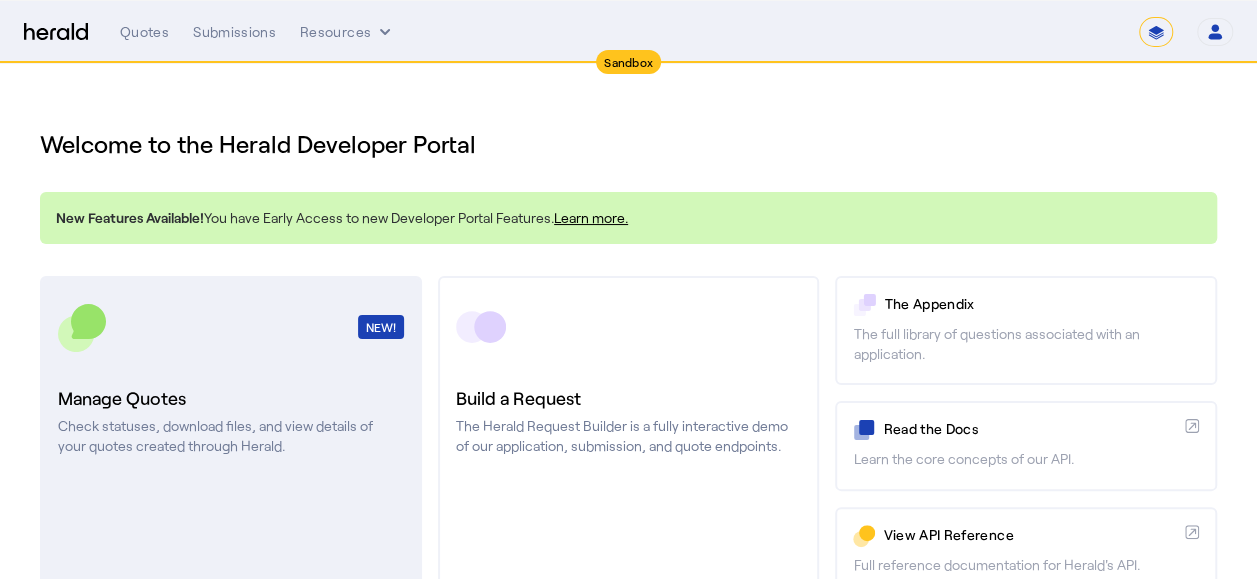 scroll, scrollTop: 0, scrollLeft: 0, axis: both 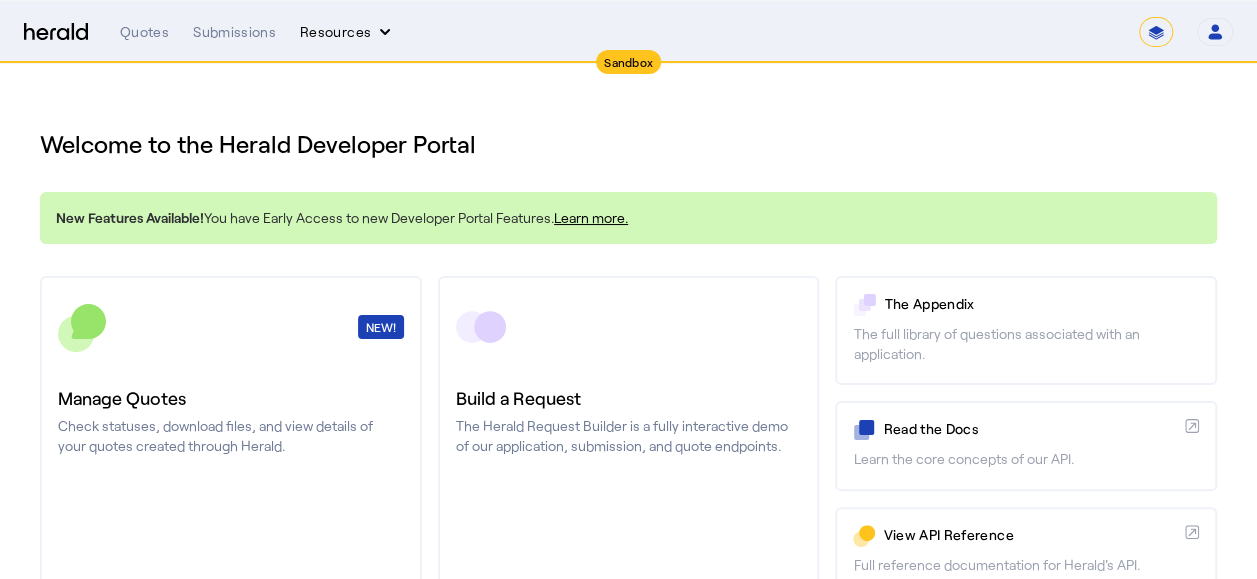 click on "Resources" at bounding box center [347, 32] 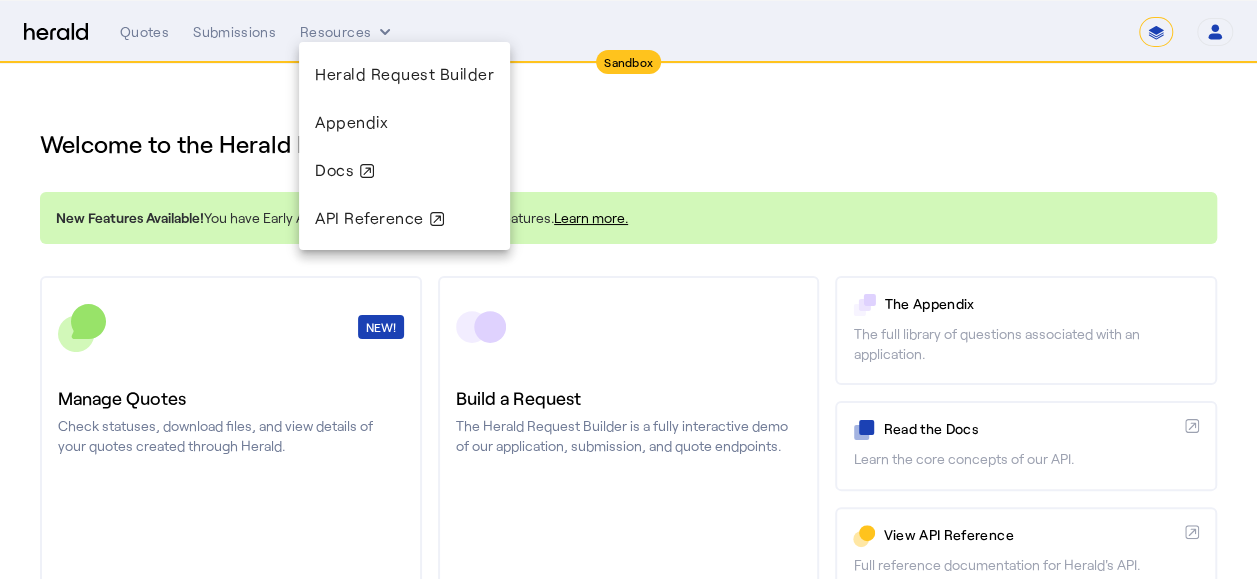 click at bounding box center [628, 289] 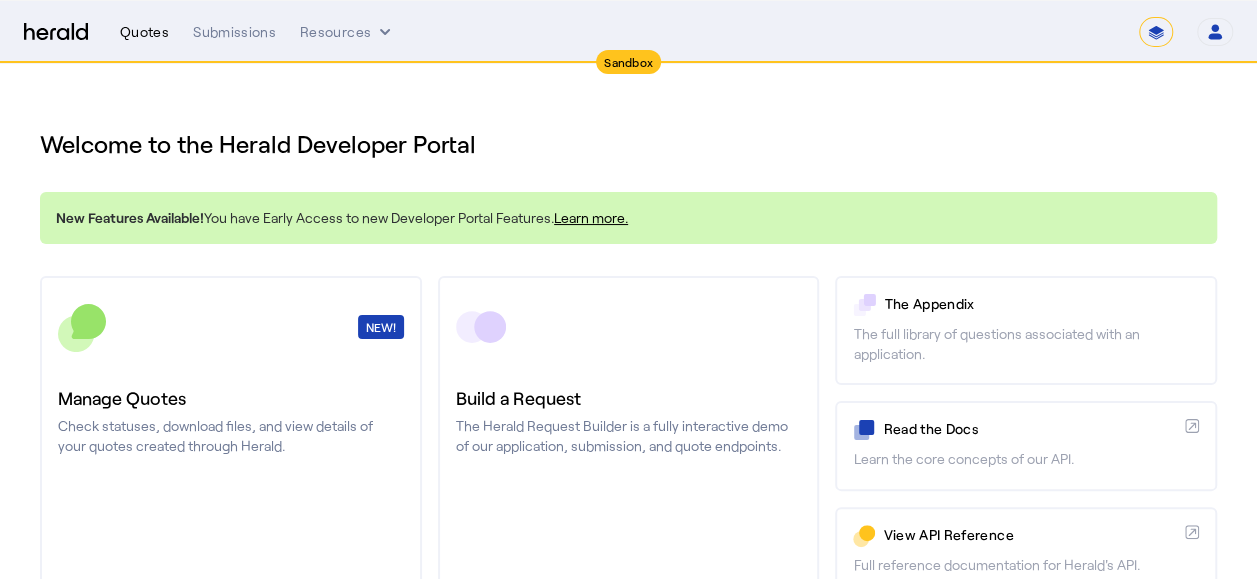 click on "Quotes" at bounding box center (144, 32) 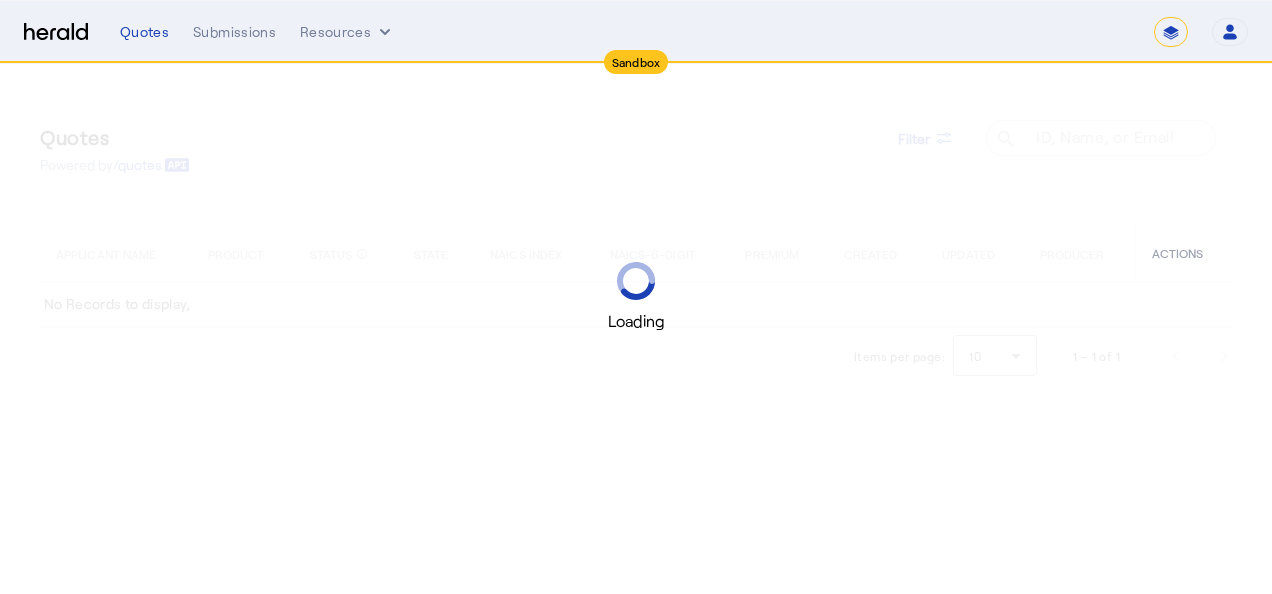 drag, startPoint x: 156, startPoint y: 33, endPoint x: 467, endPoint y: 32, distance: 311.00162 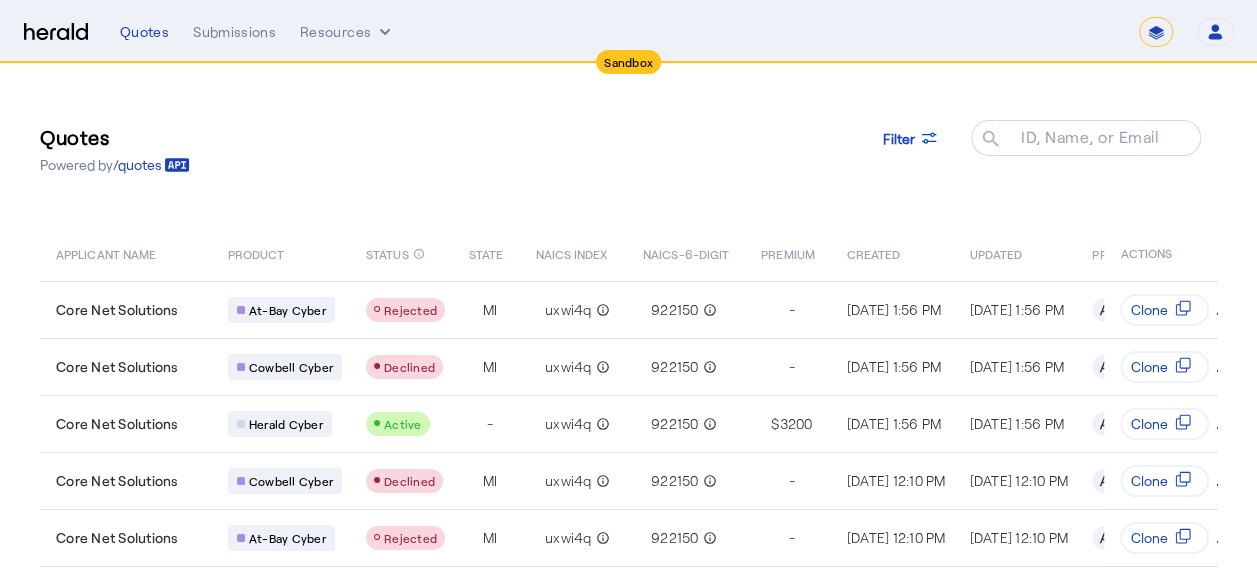click at bounding box center (56, 32) 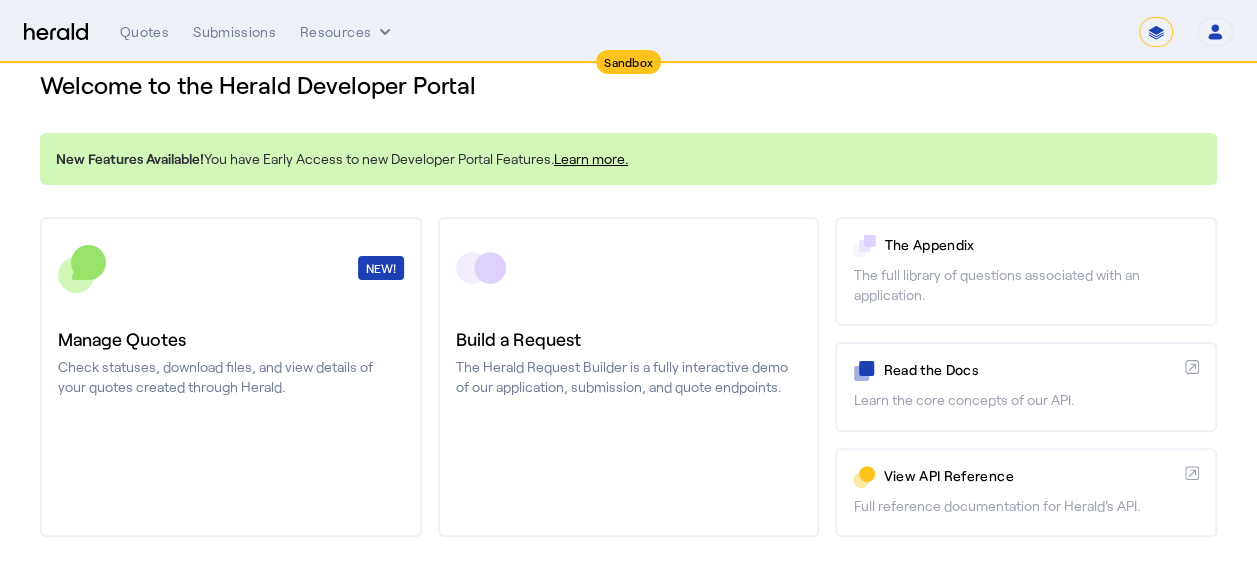 scroll, scrollTop: 89, scrollLeft: 0, axis: vertical 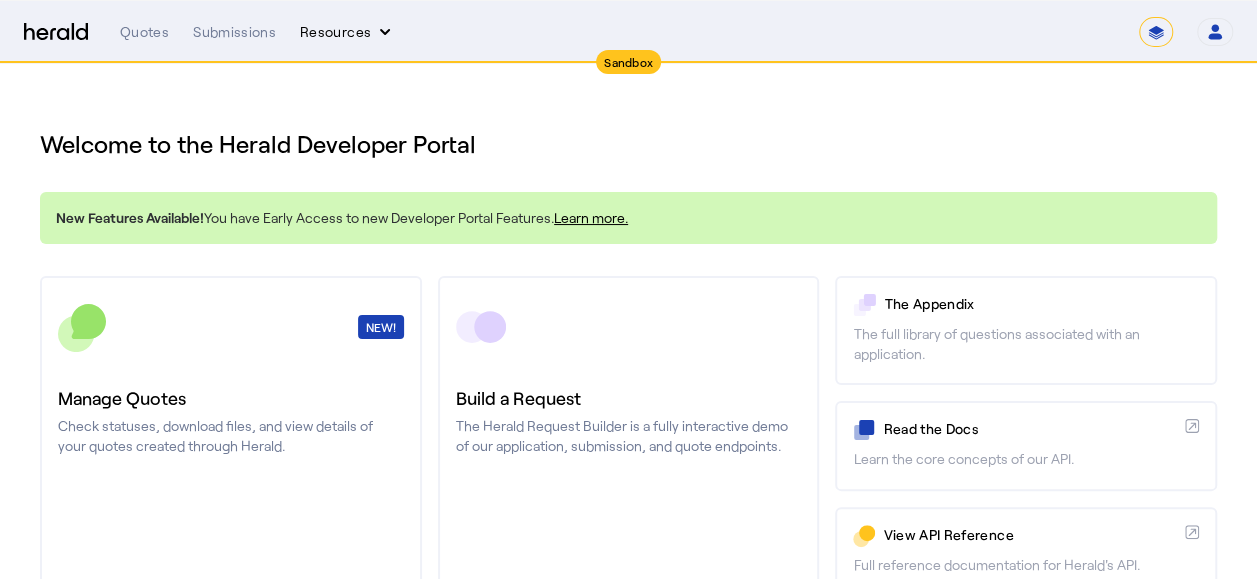 click 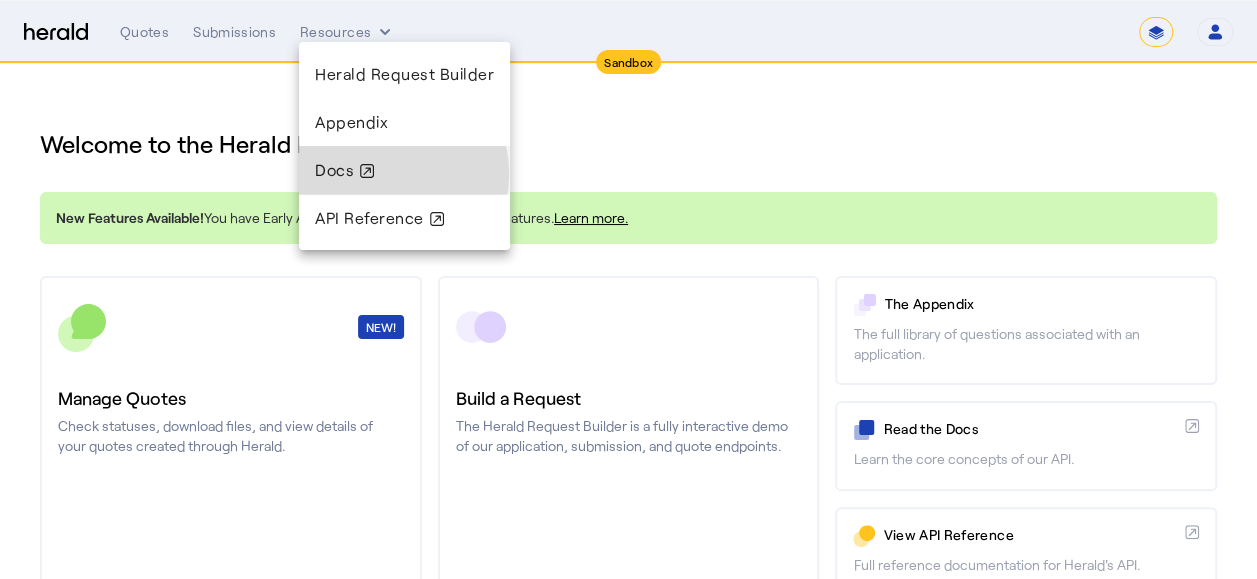 click on "Docs" at bounding box center (404, 170) 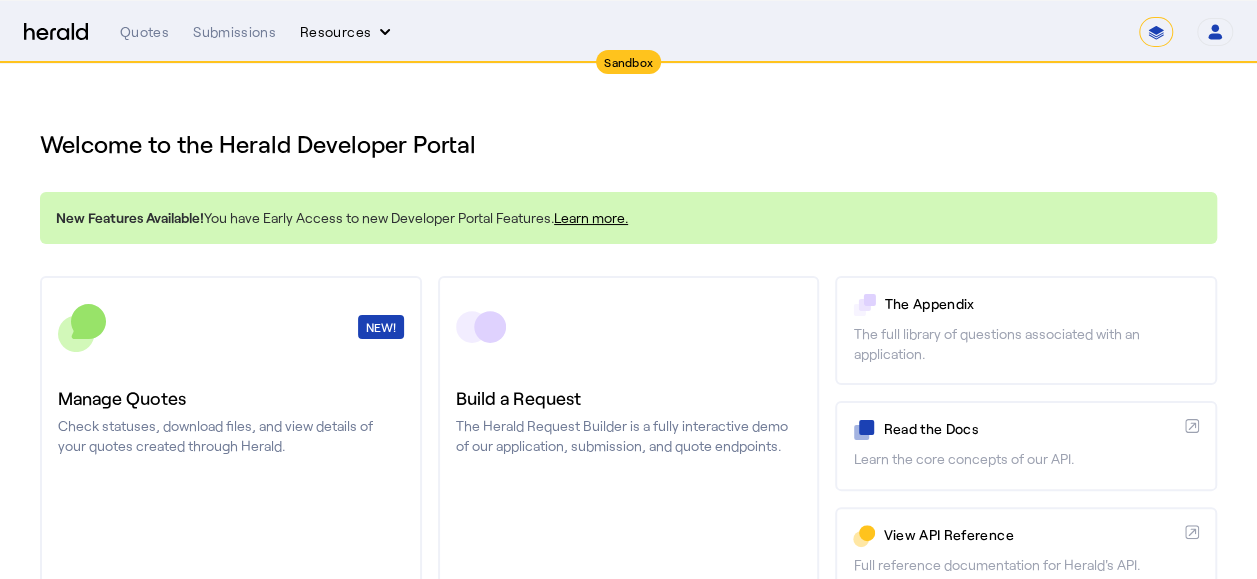 click on "Resources" at bounding box center [347, 32] 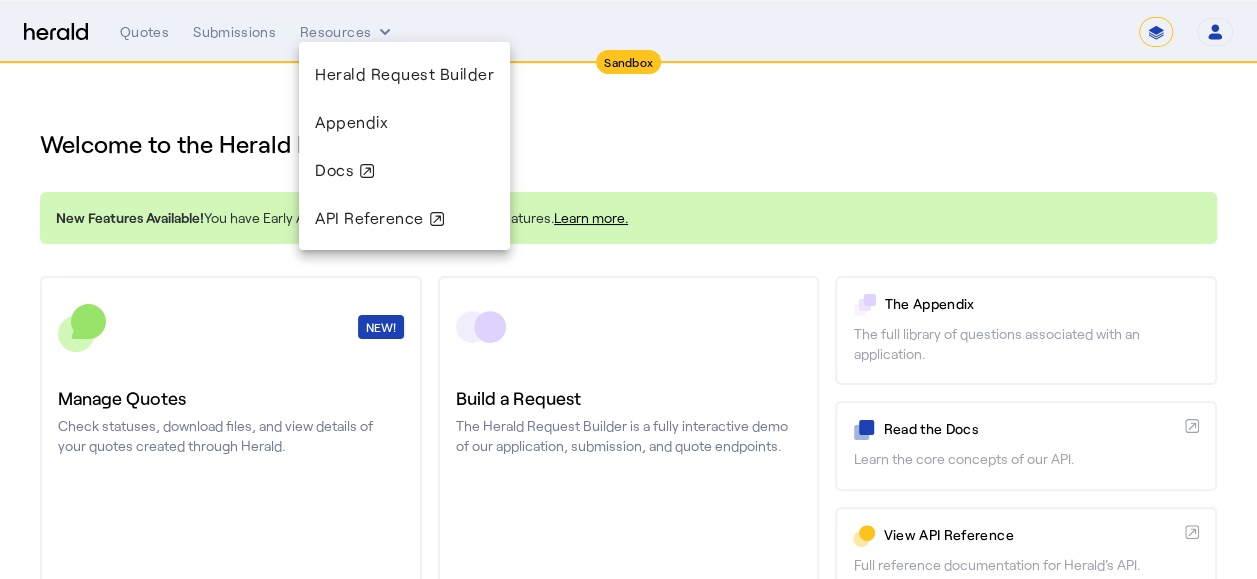click at bounding box center [628, 289] 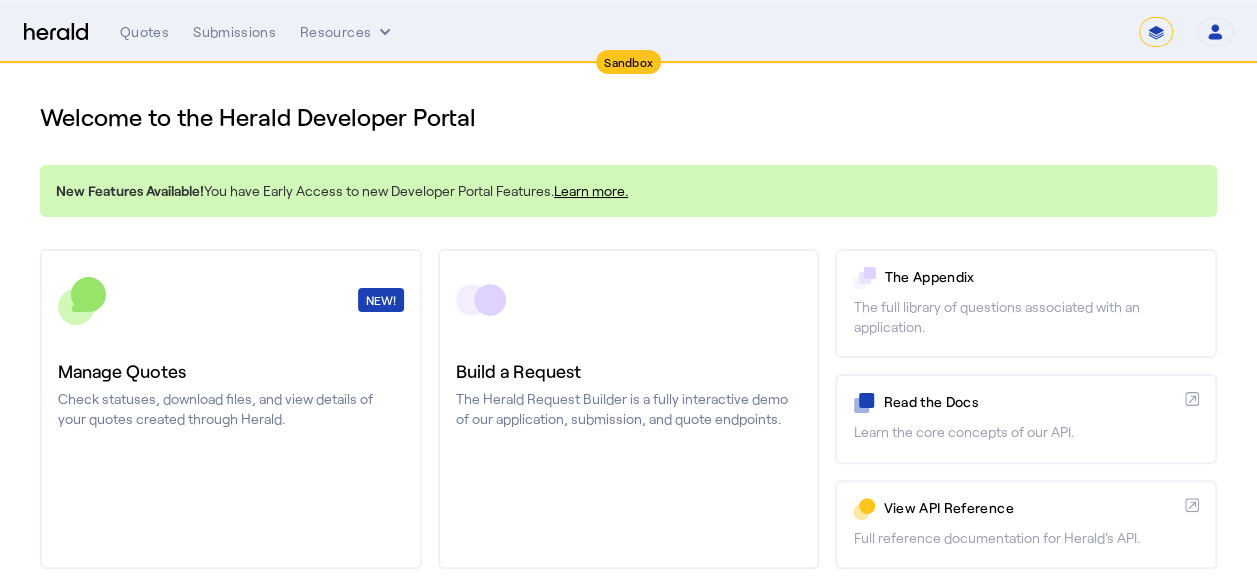 scroll, scrollTop: 0, scrollLeft: 0, axis: both 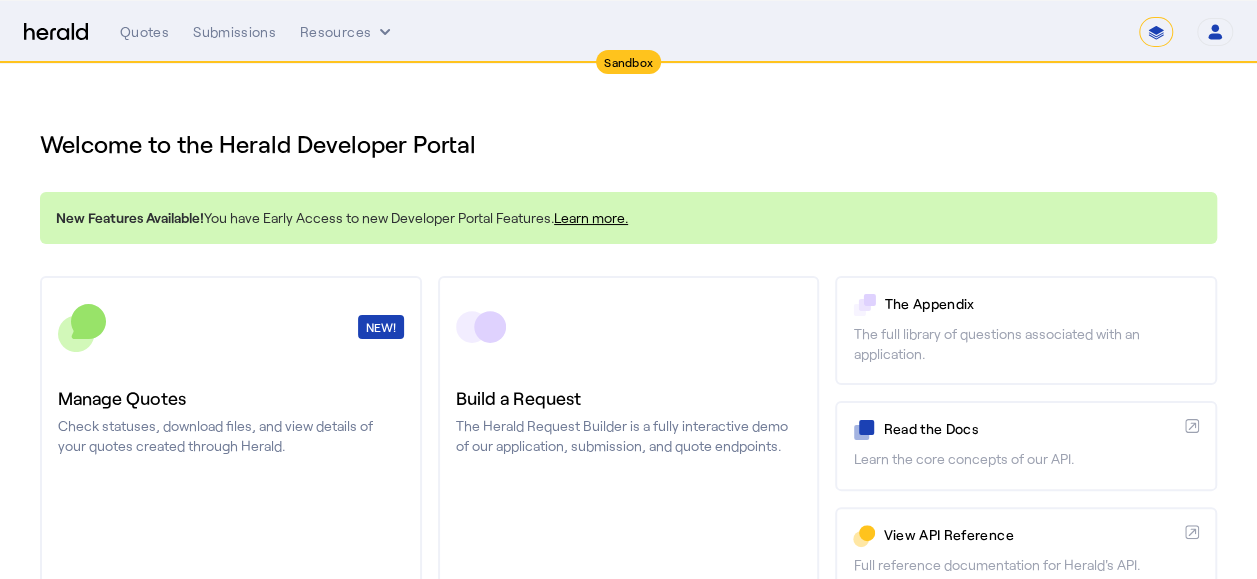 click on "*******" at bounding box center [1156, 32] 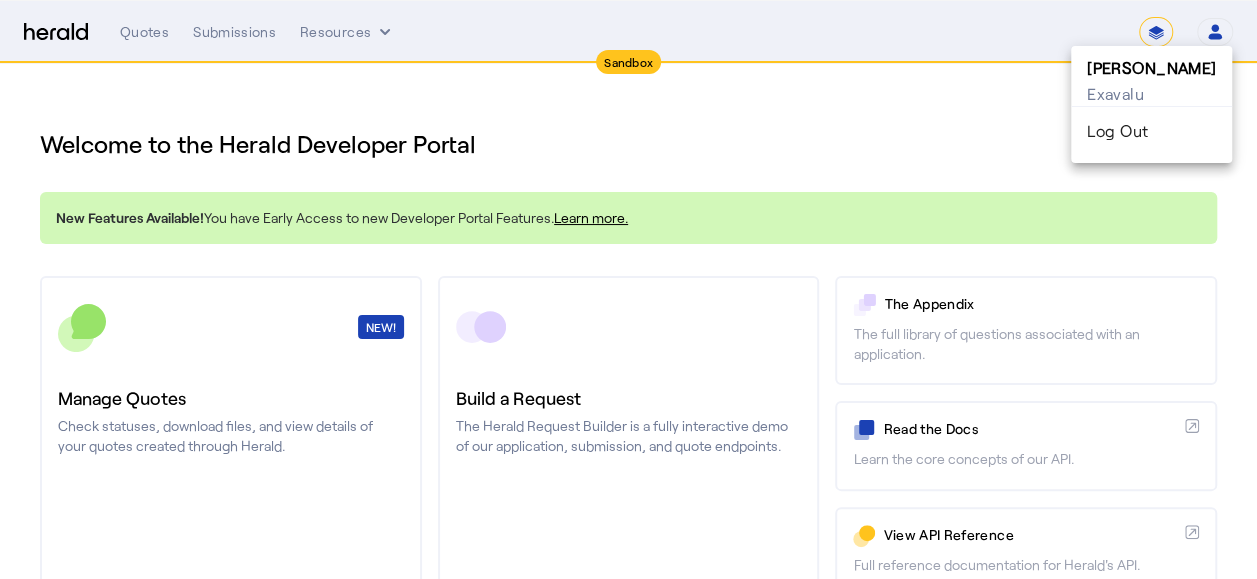click at bounding box center [628, 289] 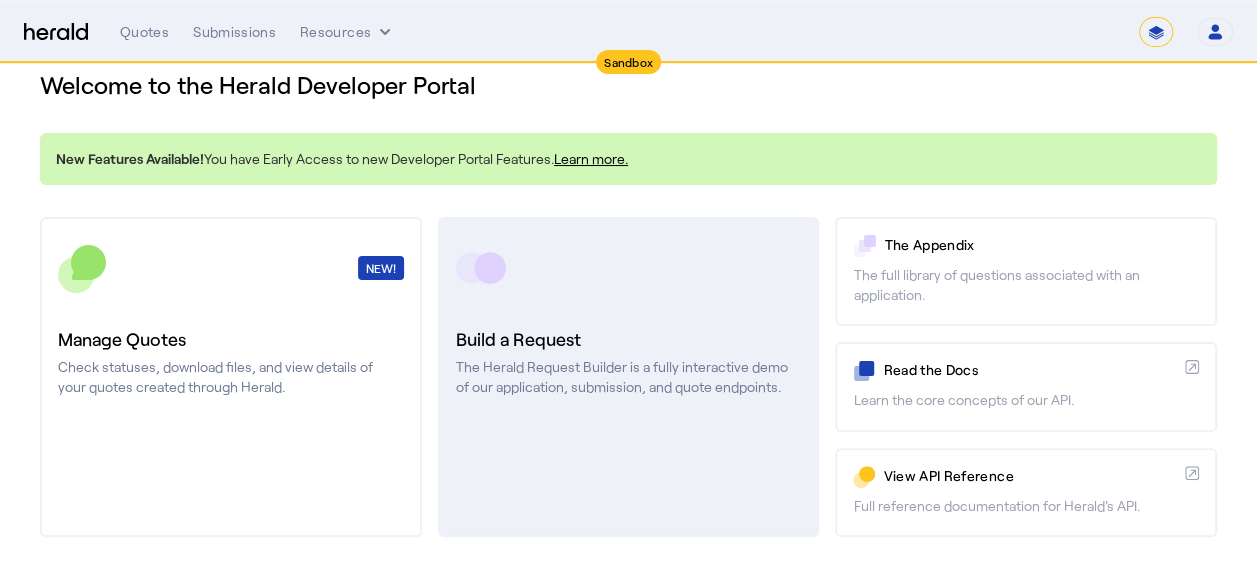 scroll, scrollTop: 89, scrollLeft: 0, axis: vertical 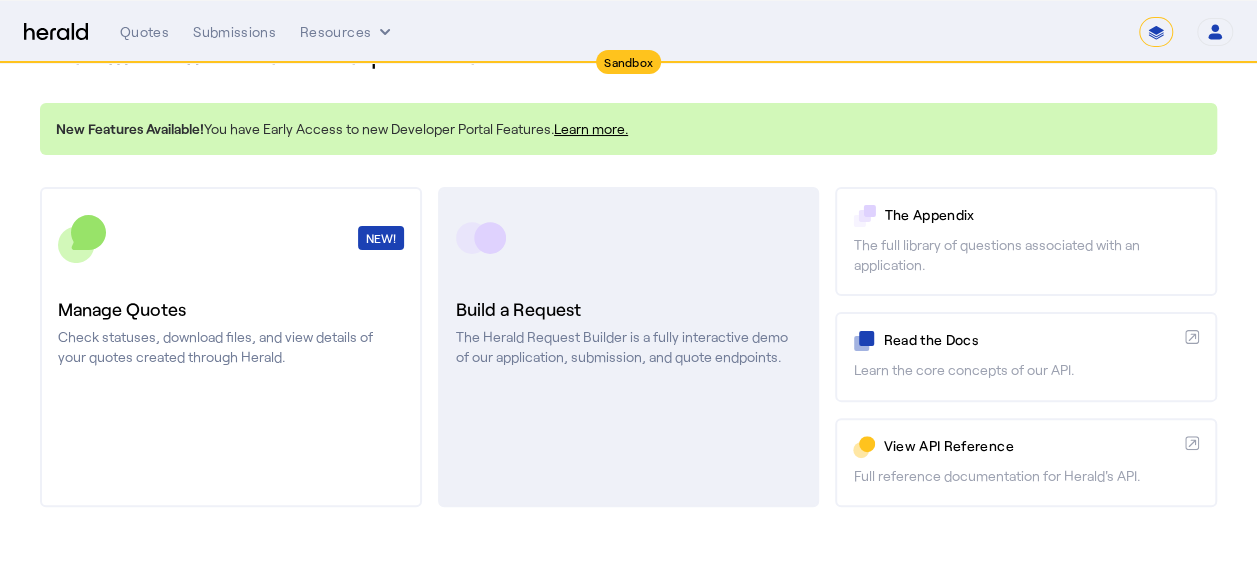 click on "Build a Request" at bounding box center [629, 309] 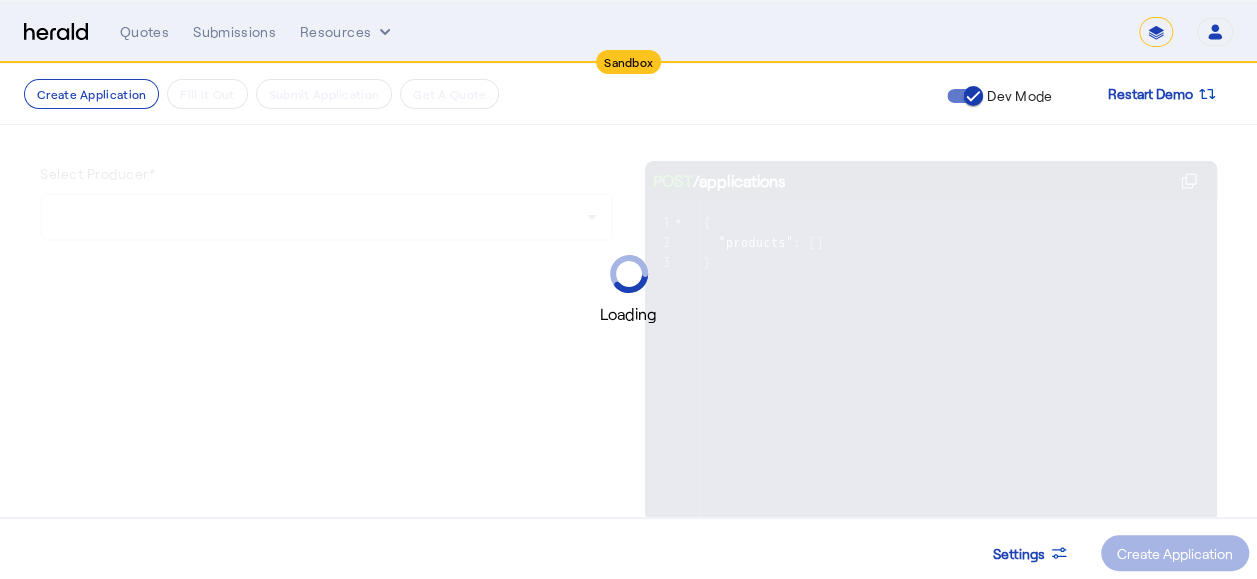 scroll, scrollTop: 200, scrollLeft: 0, axis: vertical 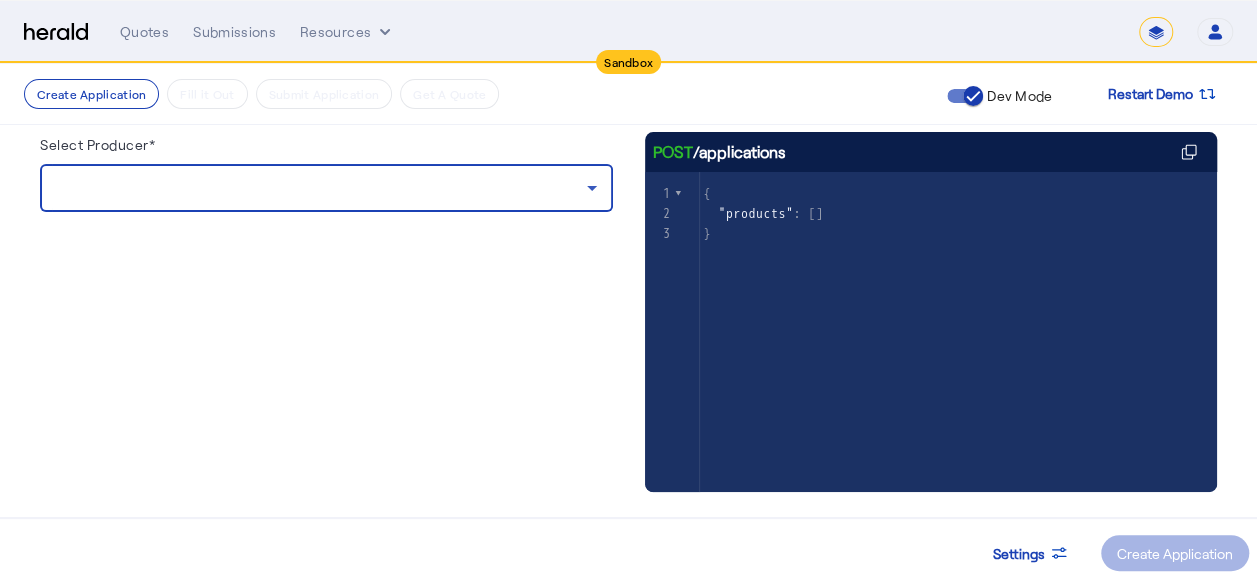 click at bounding box center [321, 188] 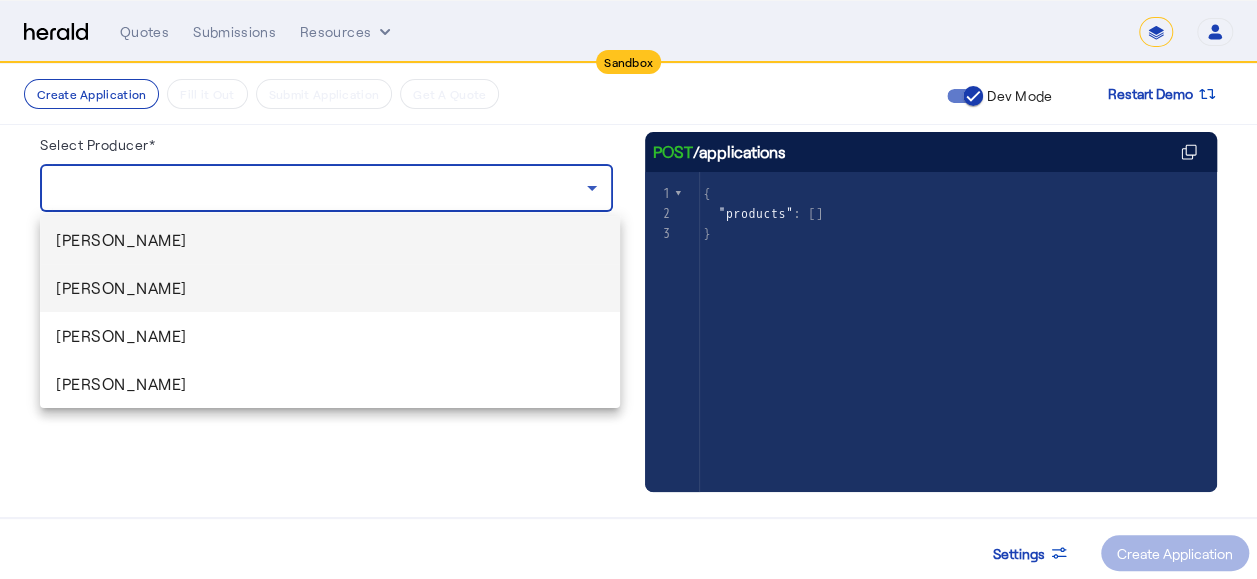 click on "[PERSON_NAME]" at bounding box center (330, 288) 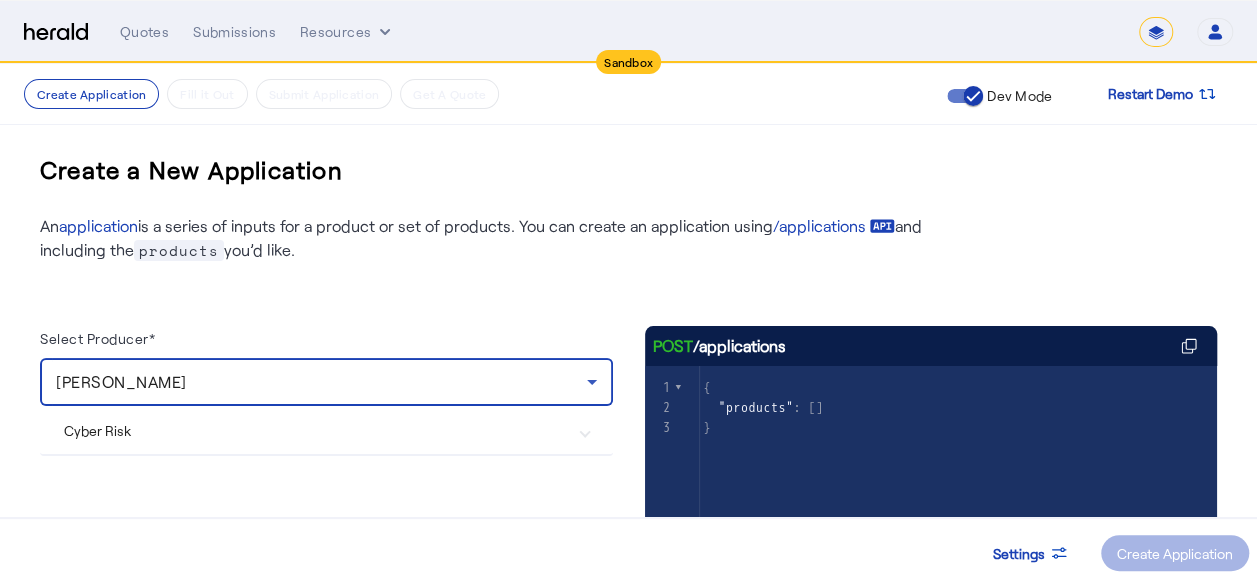 scroll, scrollTop: 0, scrollLeft: 0, axis: both 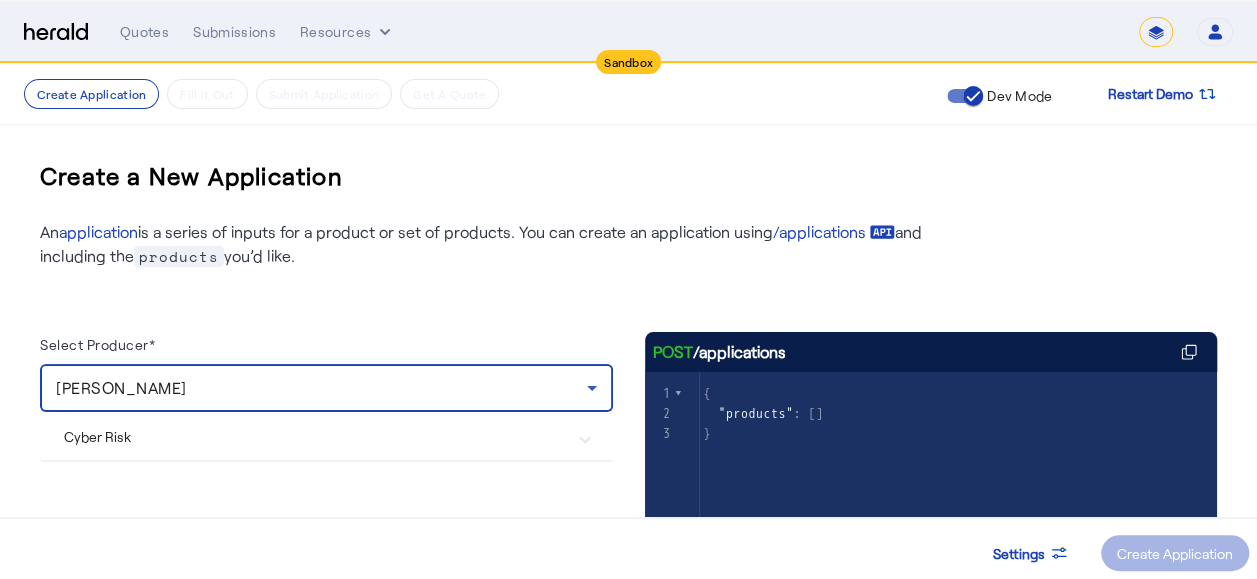 click on "[PERSON_NAME]" at bounding box center (321, 388) 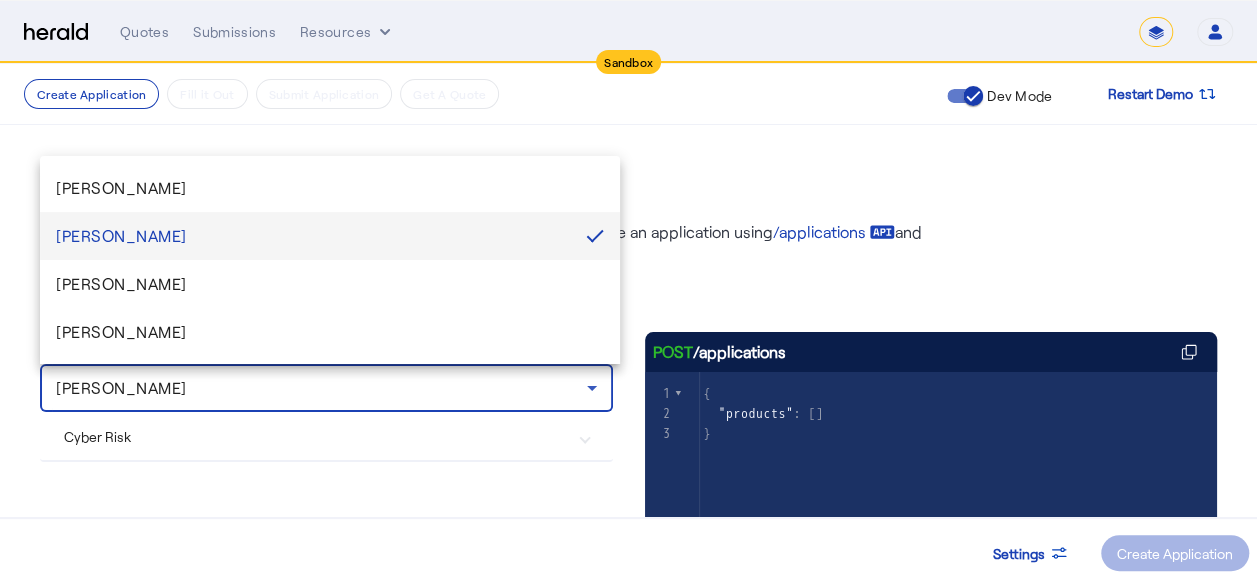 click at bounding box center [628, 289] 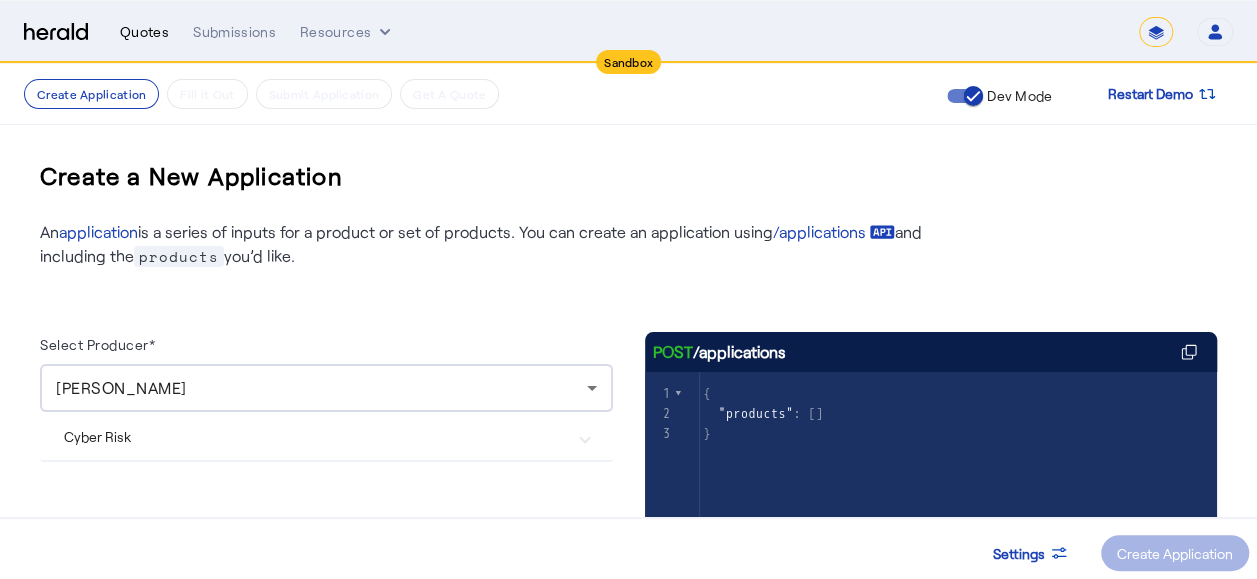 click on "Quotes" at bounding box center (144, 32) 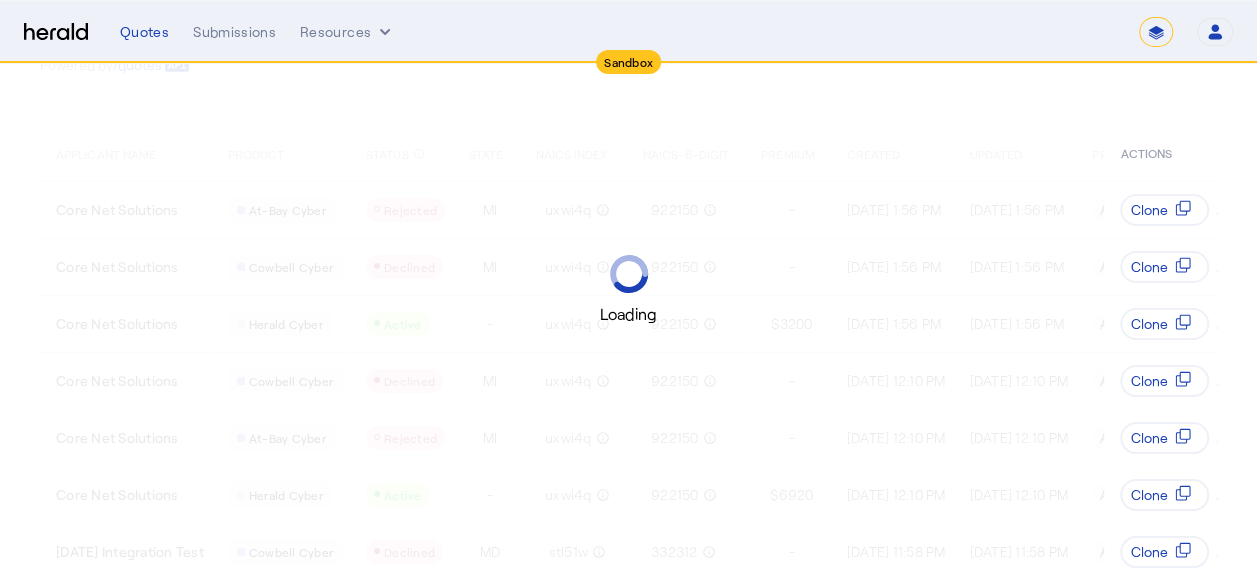 scroll, scrollTop: 0, scrollLeft: 0, axis: both 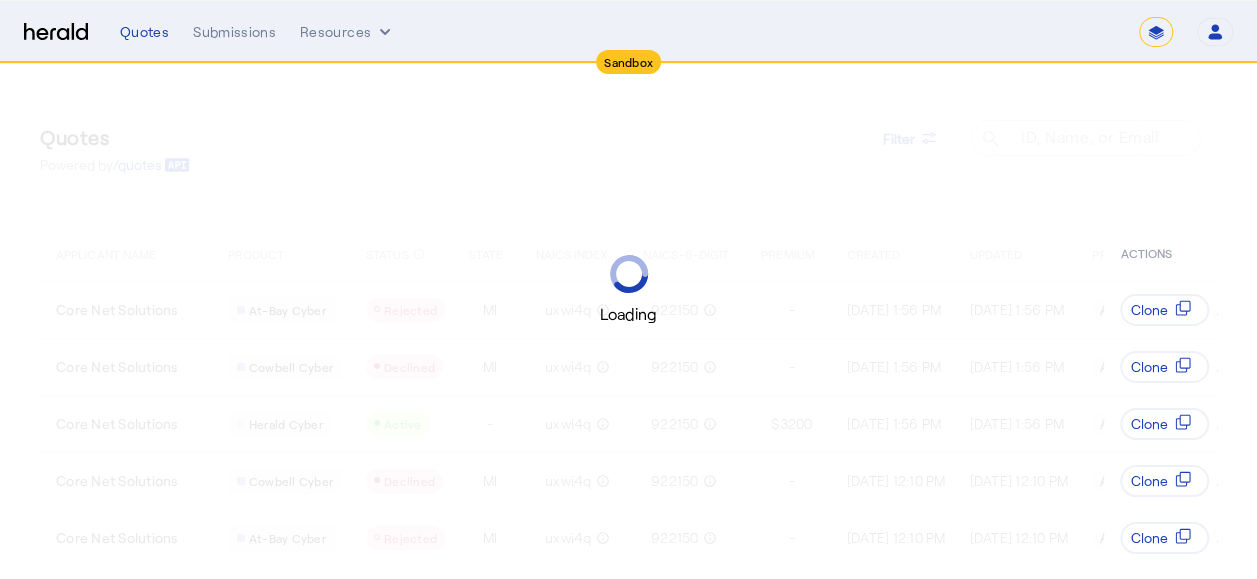 click on "*******" at bounding box center [1156, 32] 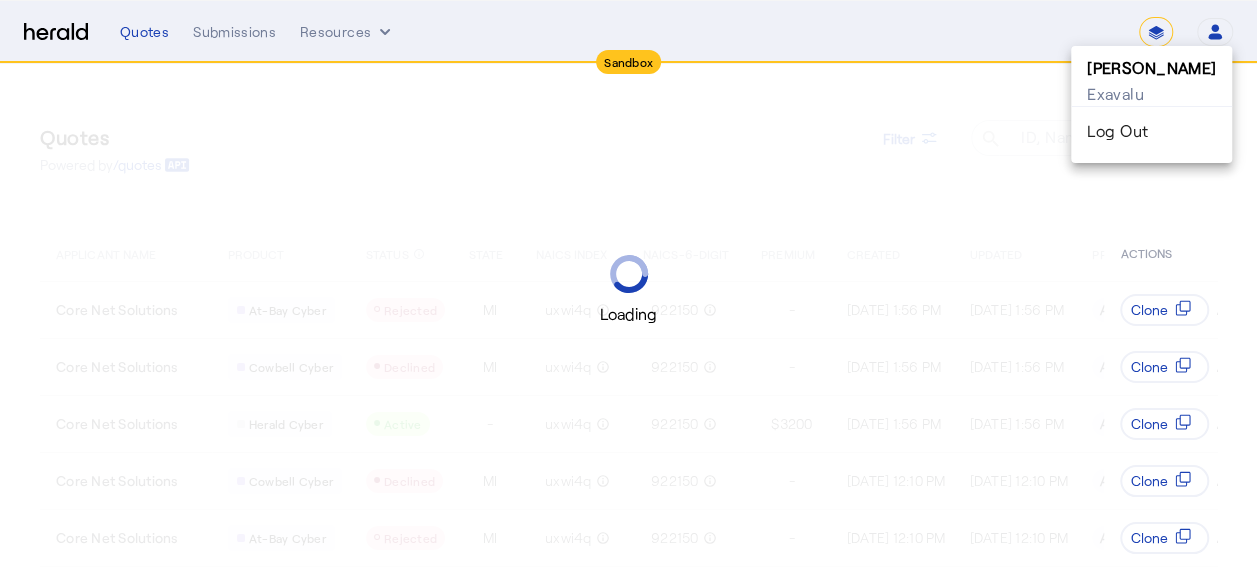 click at bounding box center (628, 289) 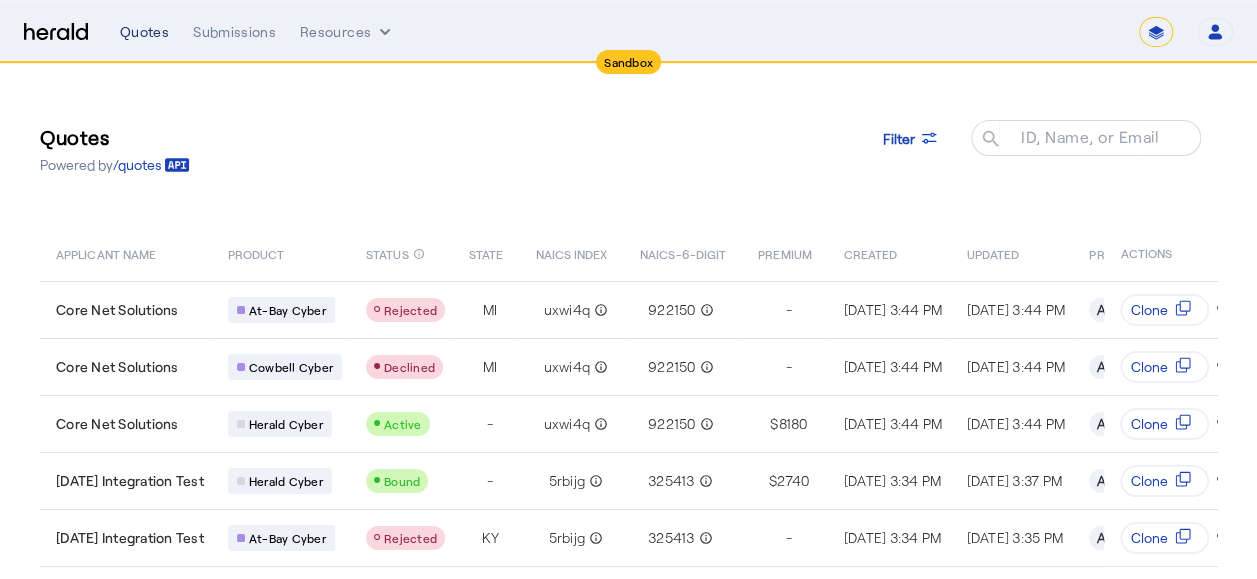 click on "Quotes" at bounding box center [144, 32] 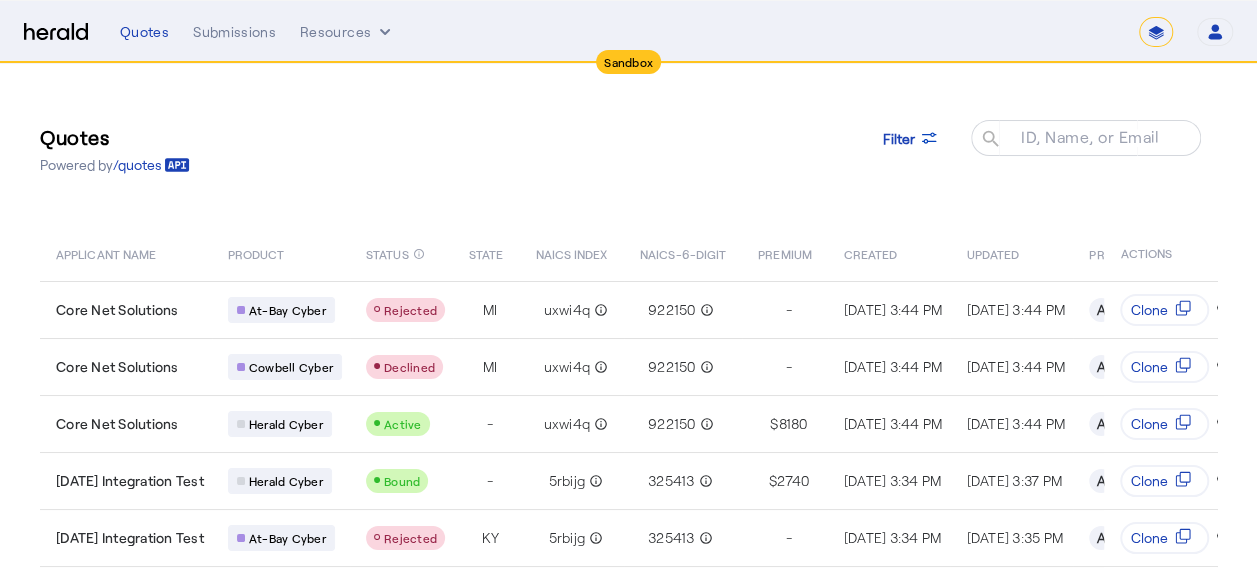 click at bounding box center [56, 32] 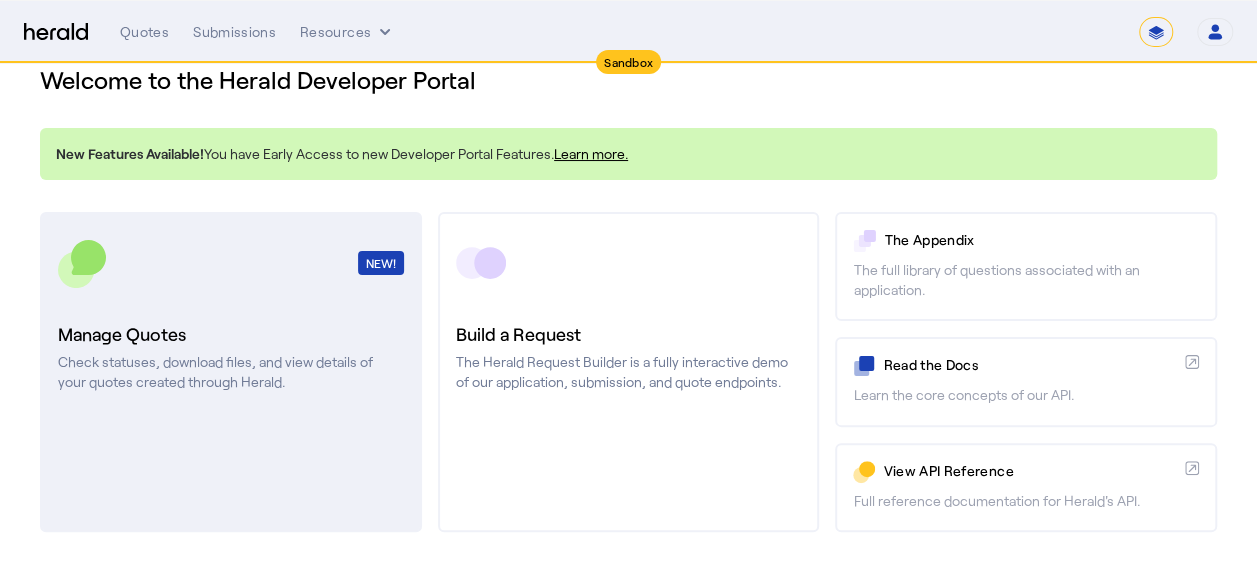 scroll, scrollTop: 89, scrollLeft: 0, axis: vertical 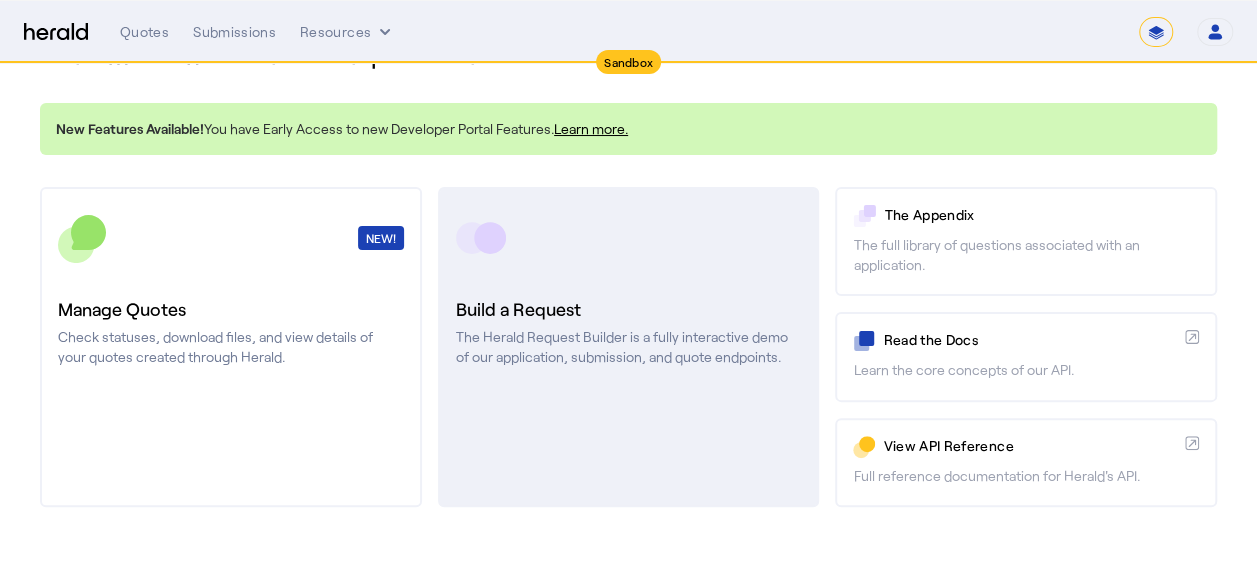 click on "The Herald Request Builder is a fully interactive demo of our application, submission, and quote endpoints." at bounding box center [629, 347] 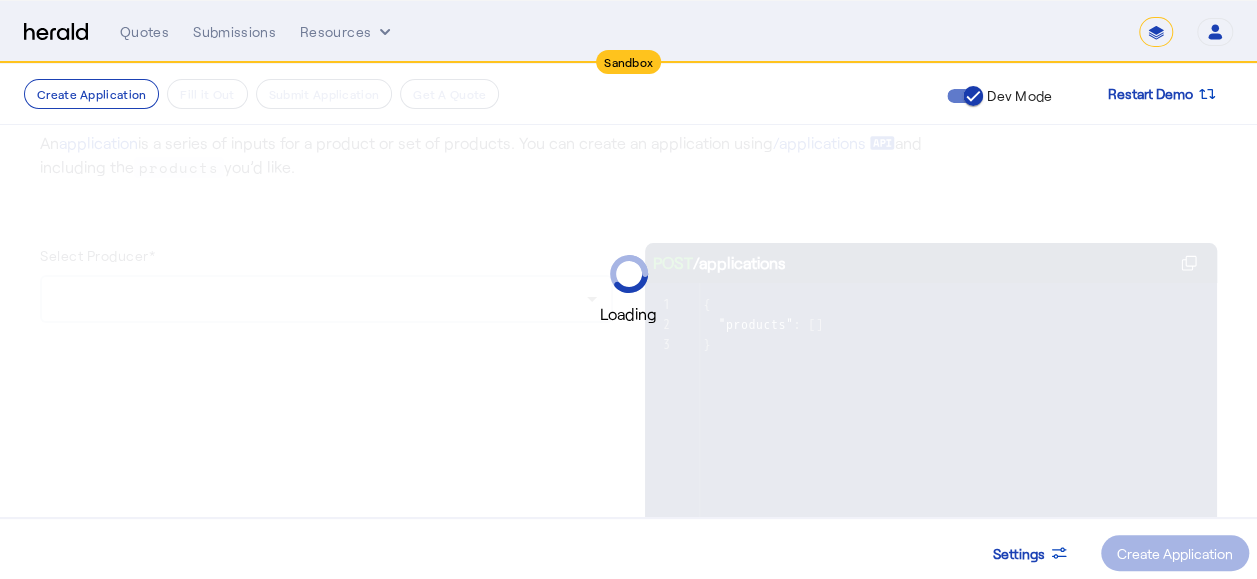 scroll, scrollTop: 0, scrollLeft: 0, axis: both 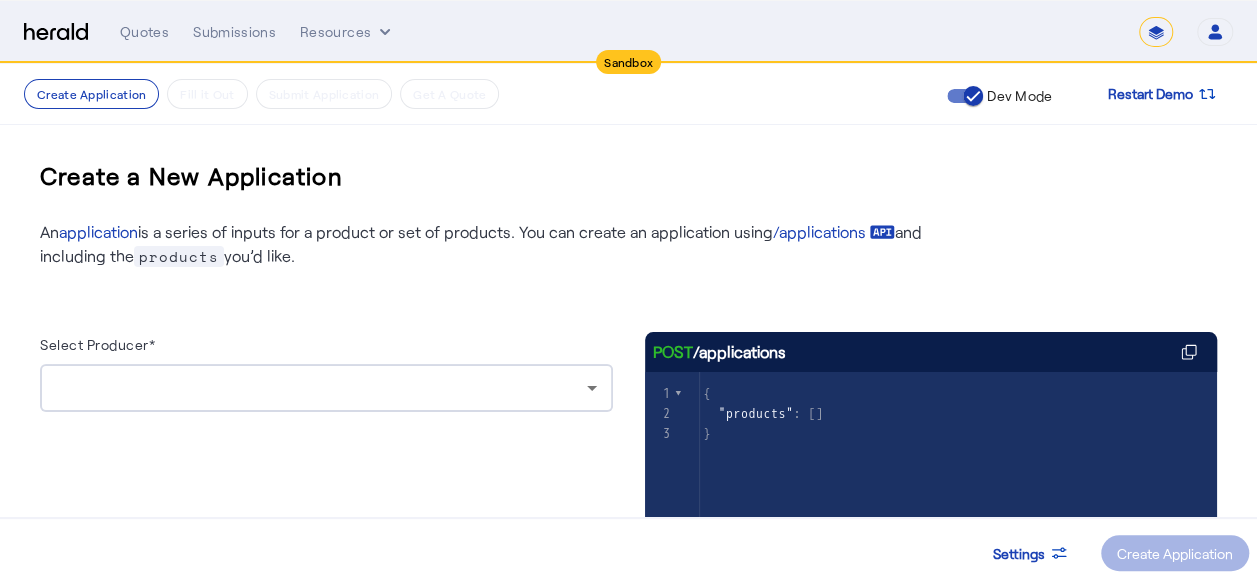 click 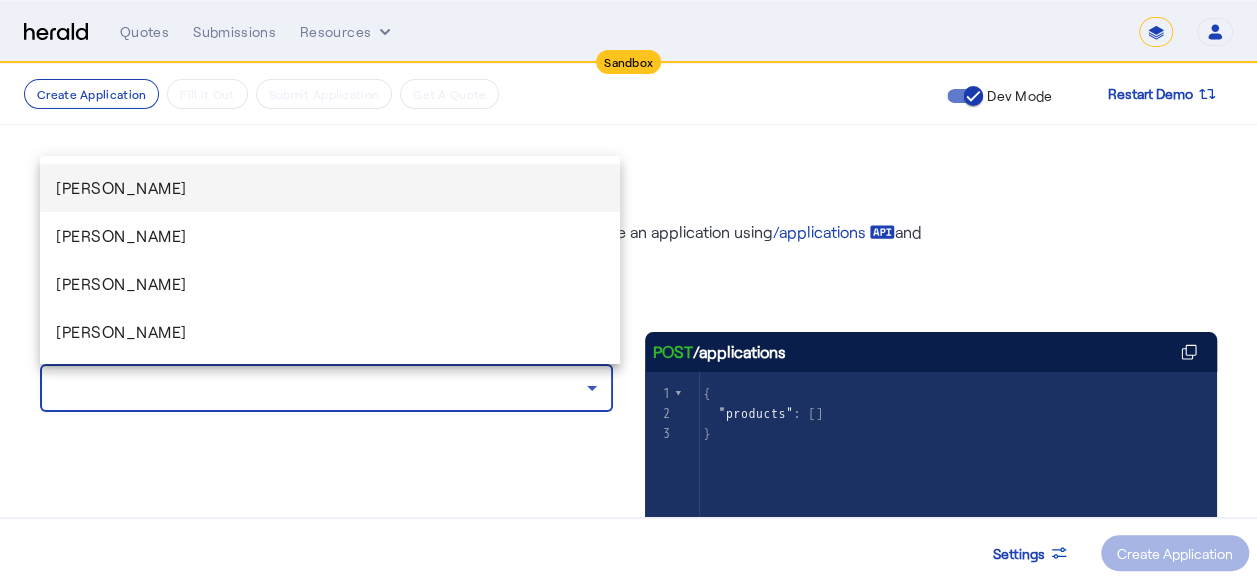 click at bounding box center (628, 289) 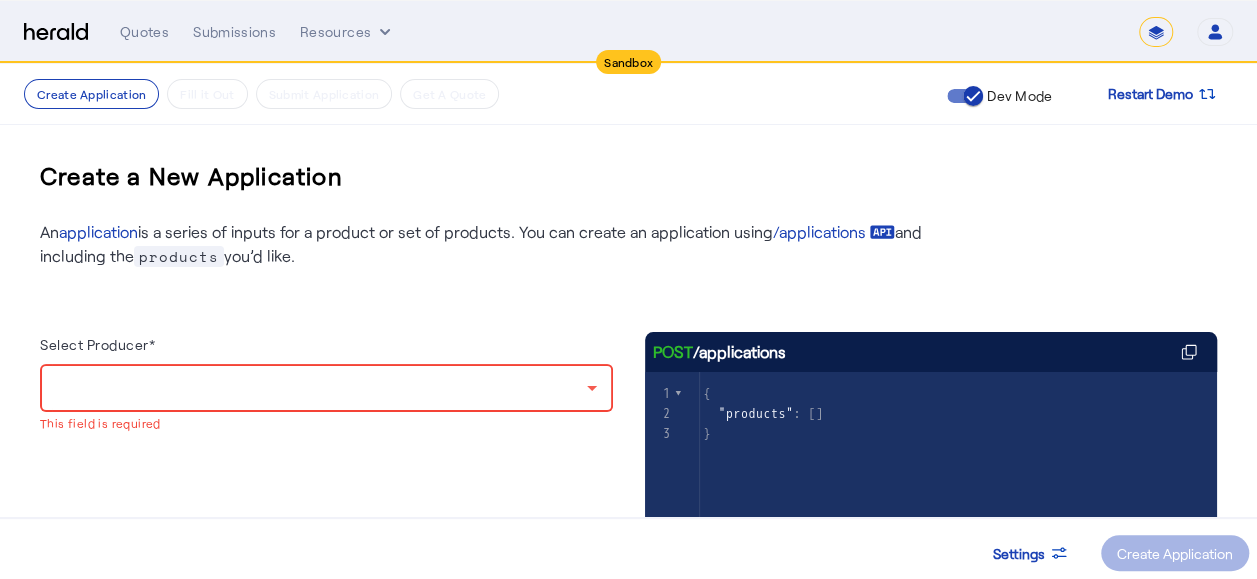 click 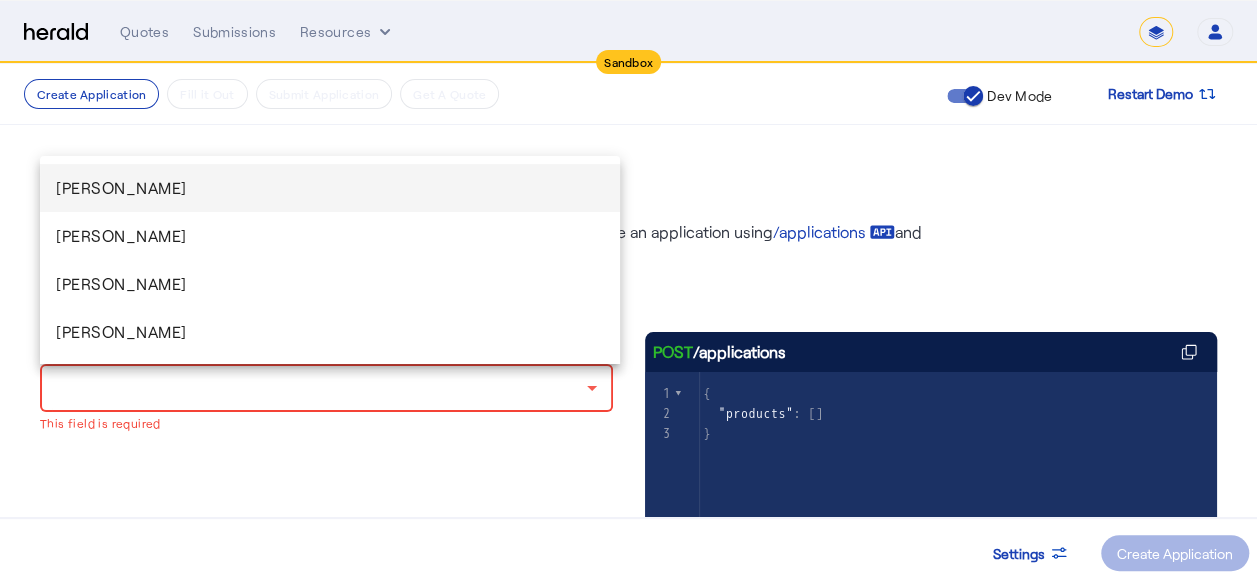 click at bounding box center [628, 289] 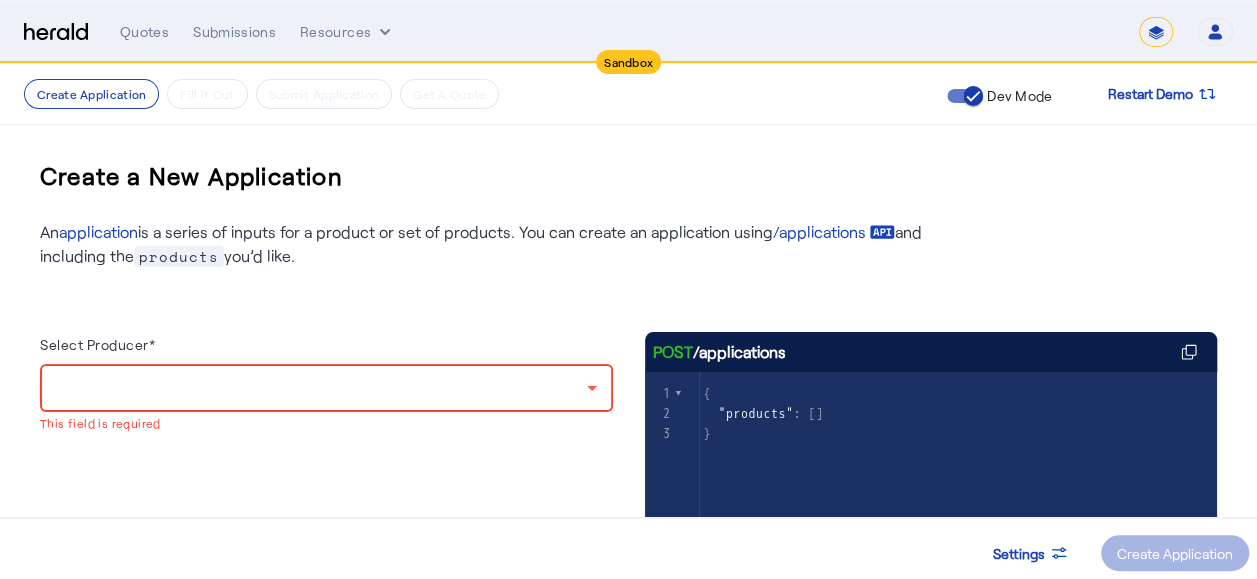 click at bounding box center [321, 388] 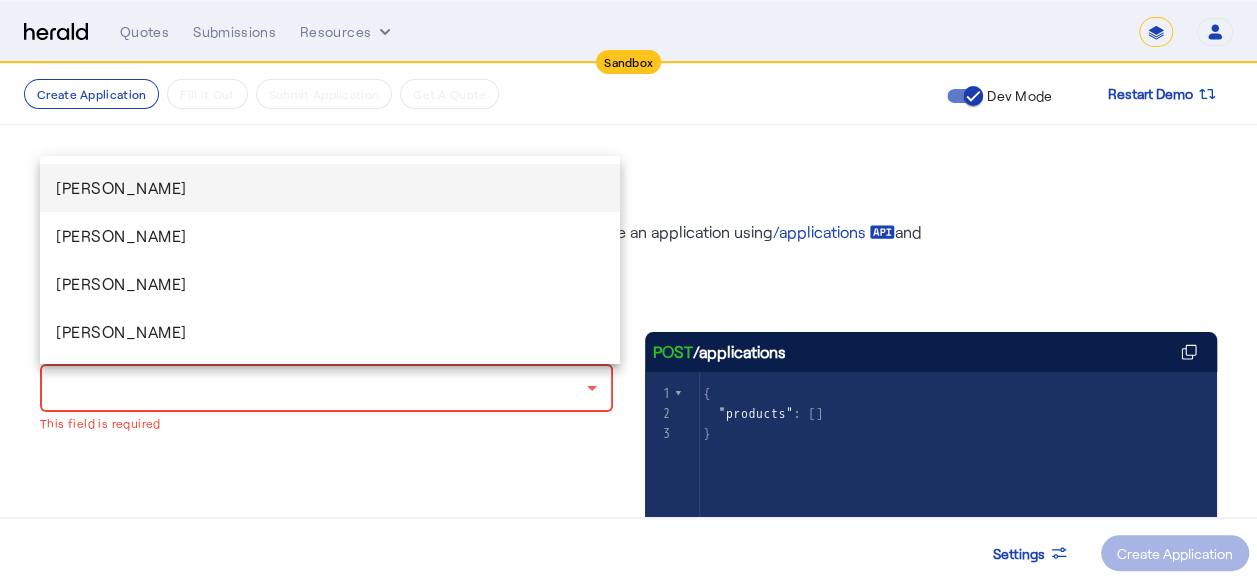 click at bounding box center (628, 289) 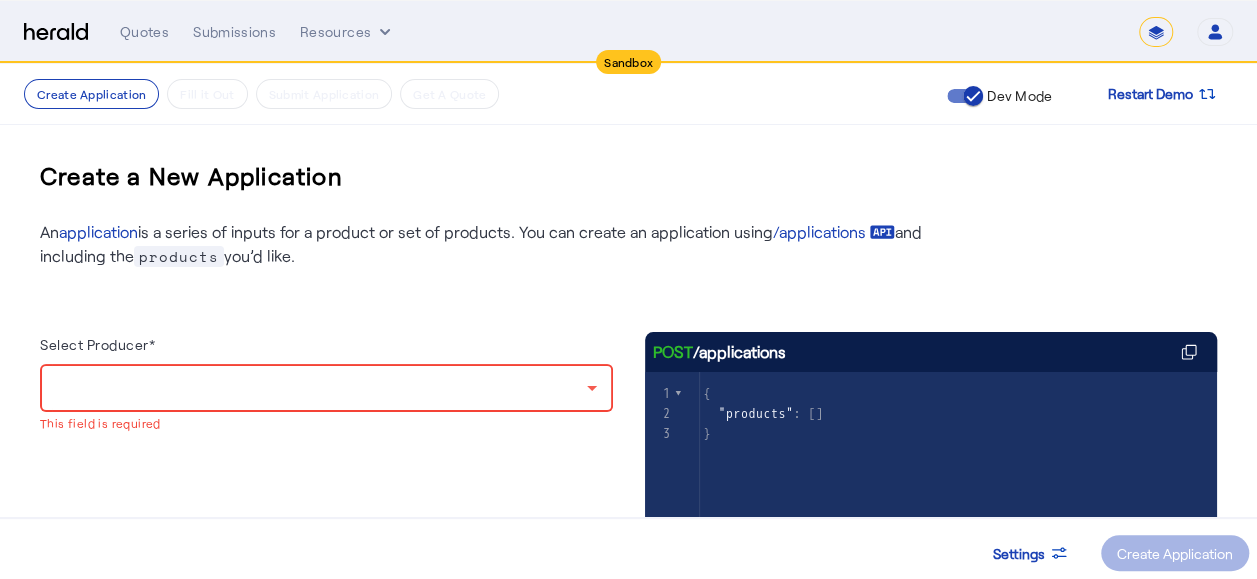 click at bounding box center (321, 388) 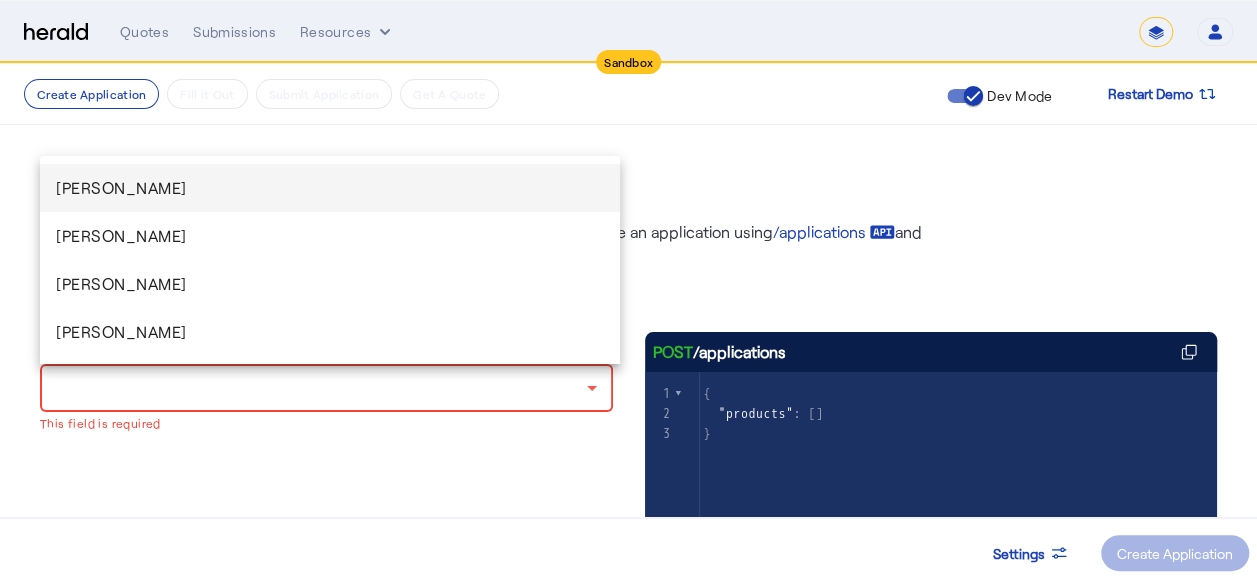 click at bounding box center (628, 289) 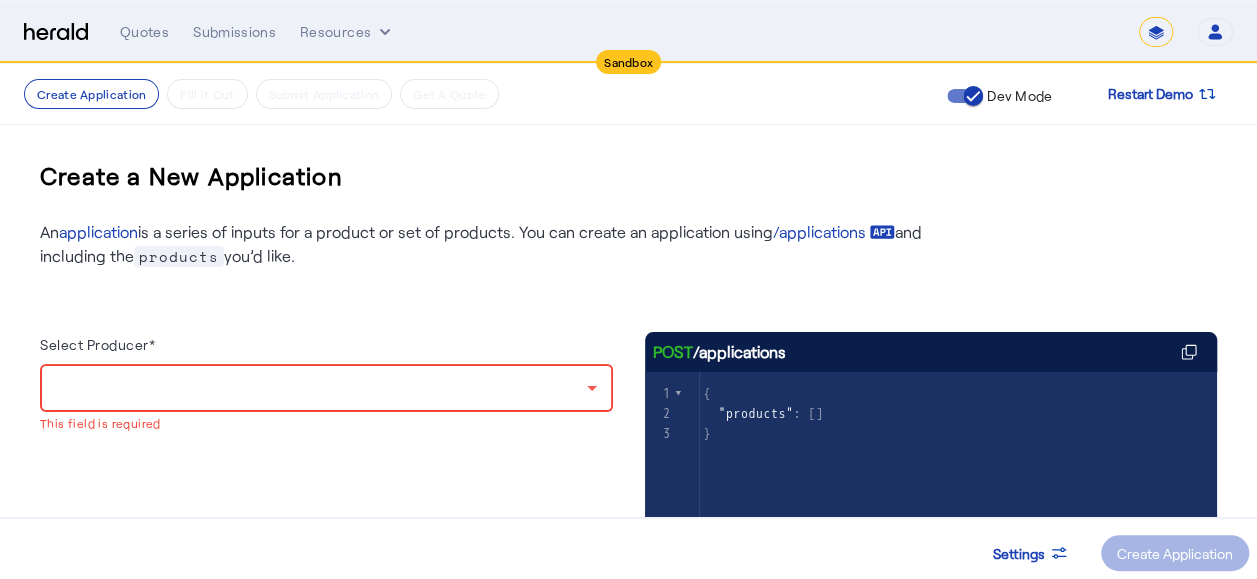 click at bounding box center [321, 388] 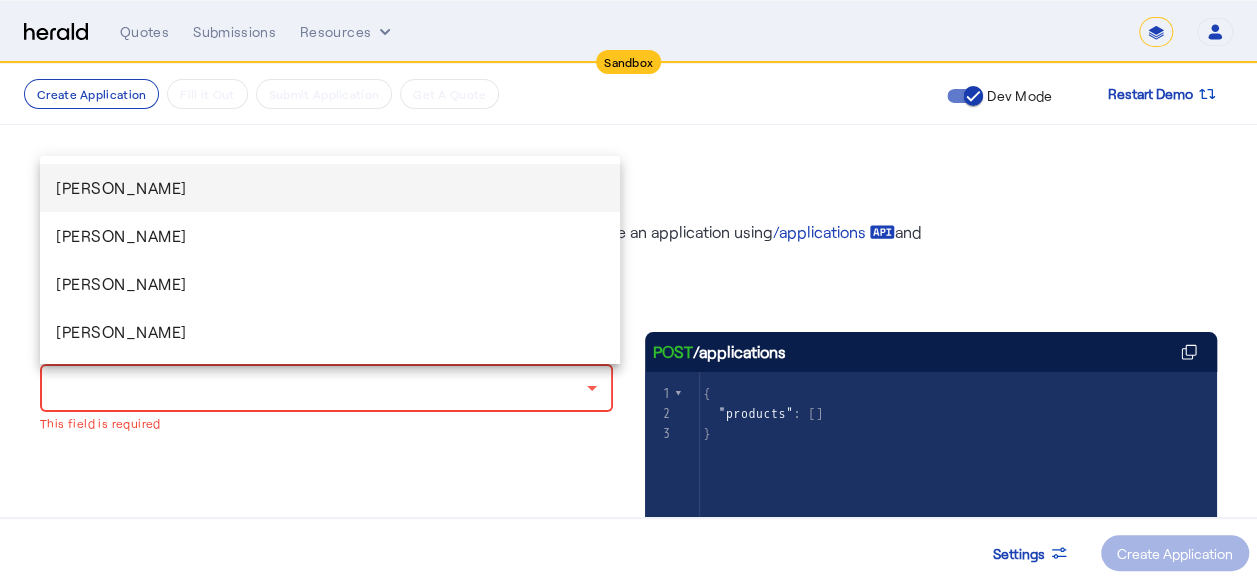 click at bounding box center [628, 289] 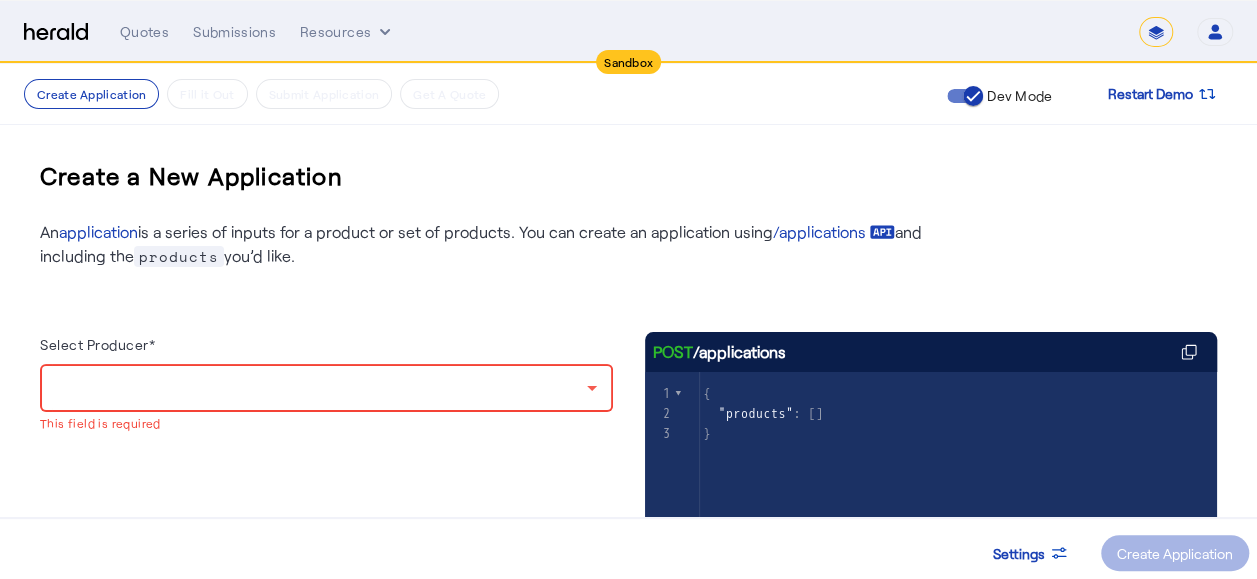click at bounding box center (321, 388) 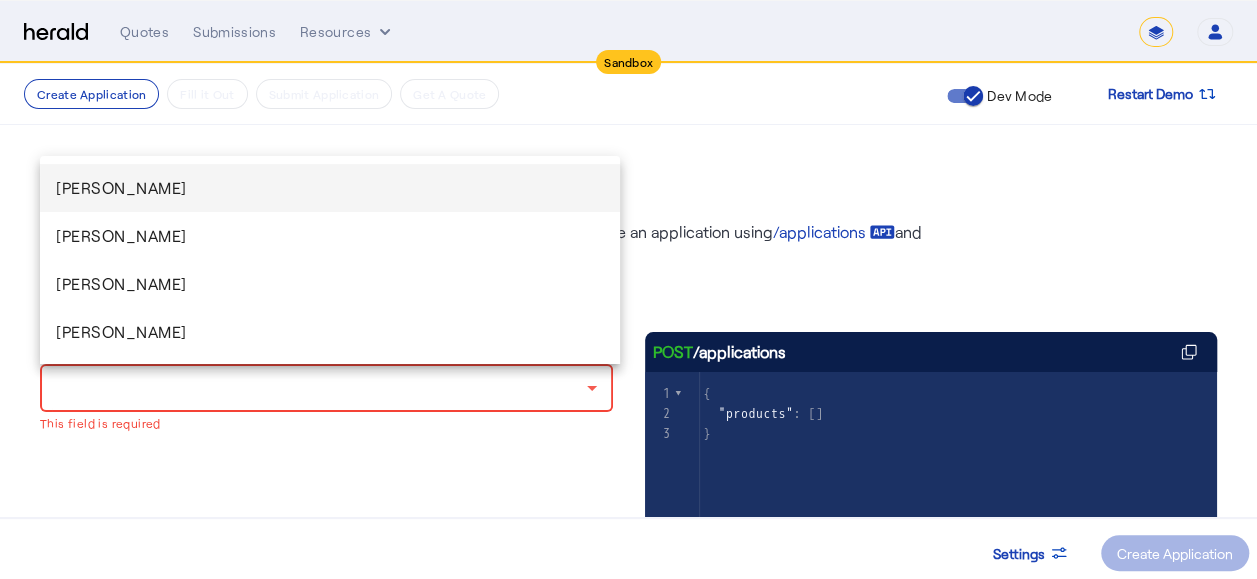 click at bounding box center [628, 289] 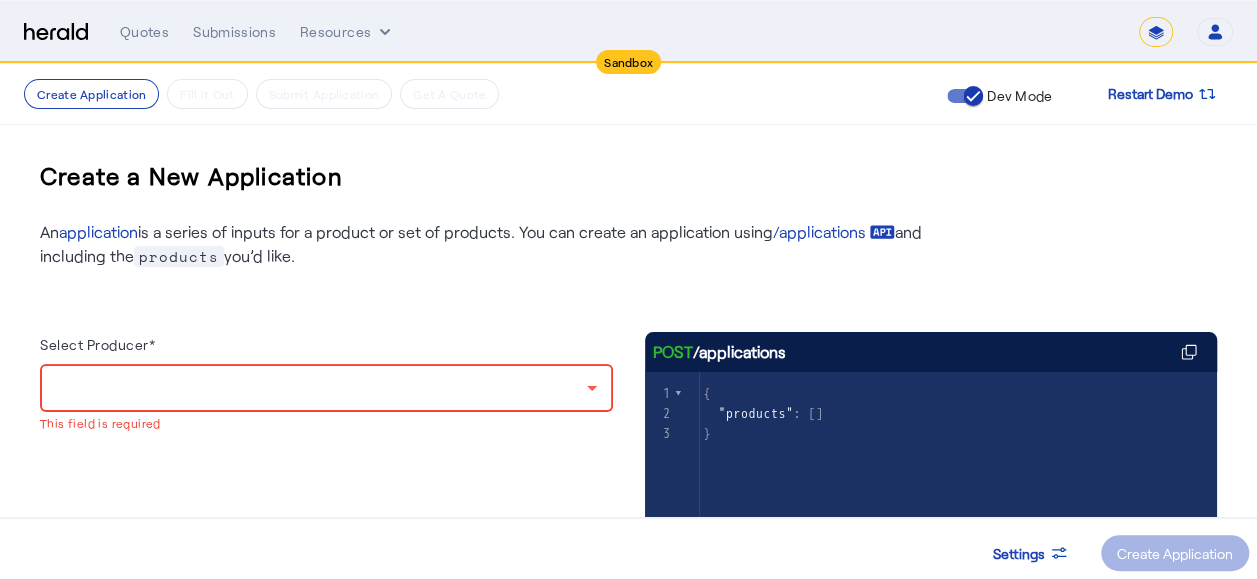 click at bounding box center [321, 388] 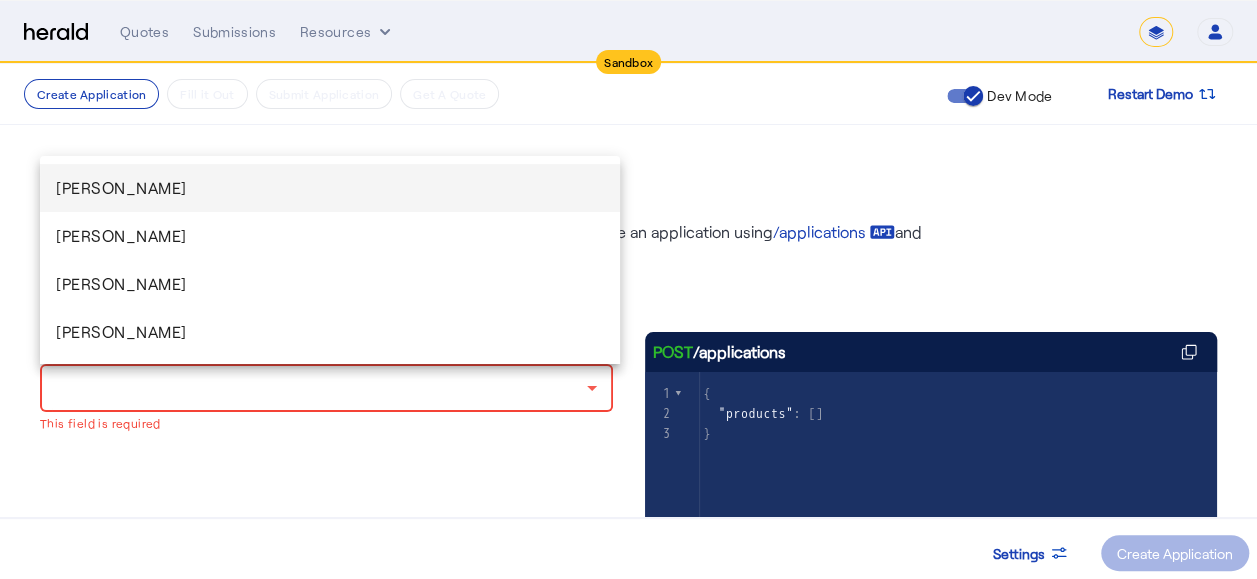 click at bounding box center [628, 289] 